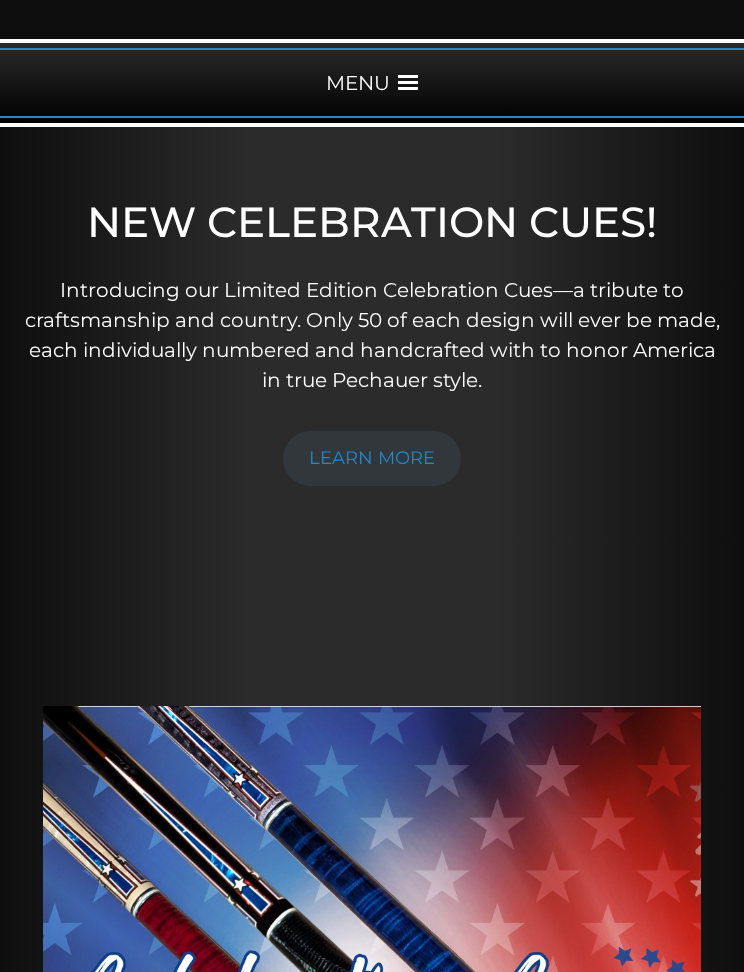 scroll, scrollTop: 0, scrollLeft: 0, axis: both 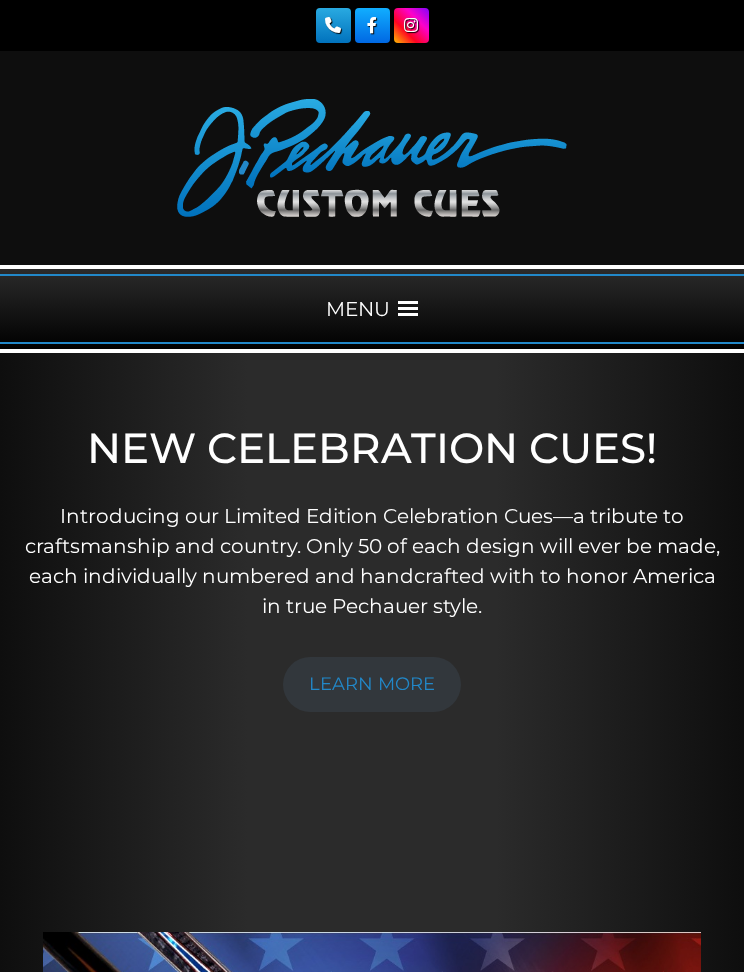 click on "MENU" at bounding box center [372, 309] 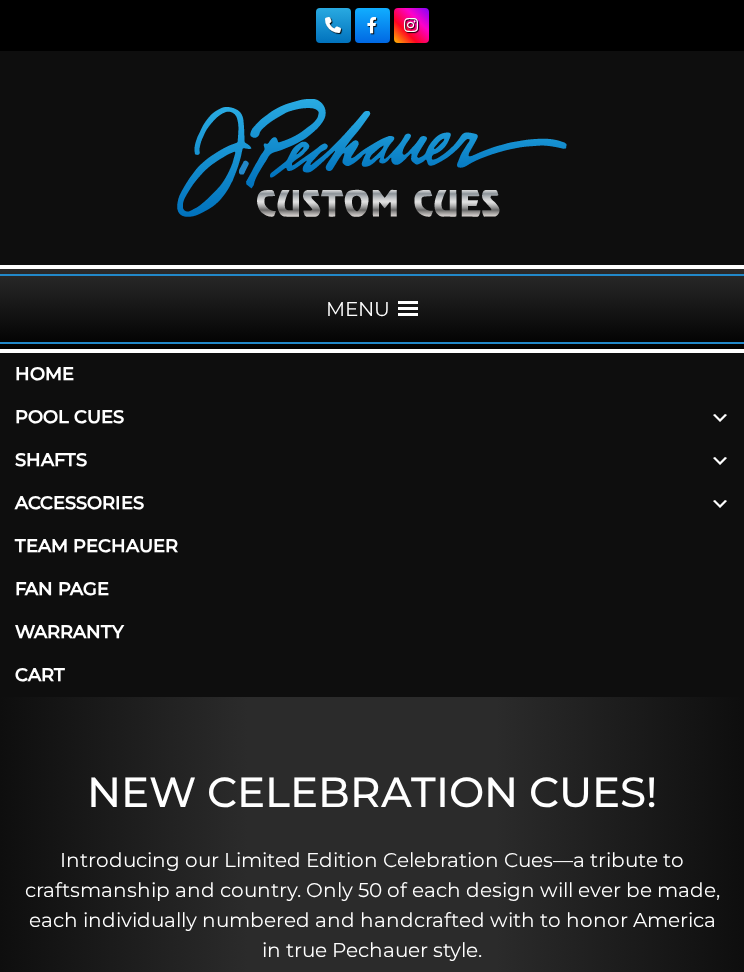 click on "Cart" at bounding box center [372, 675] 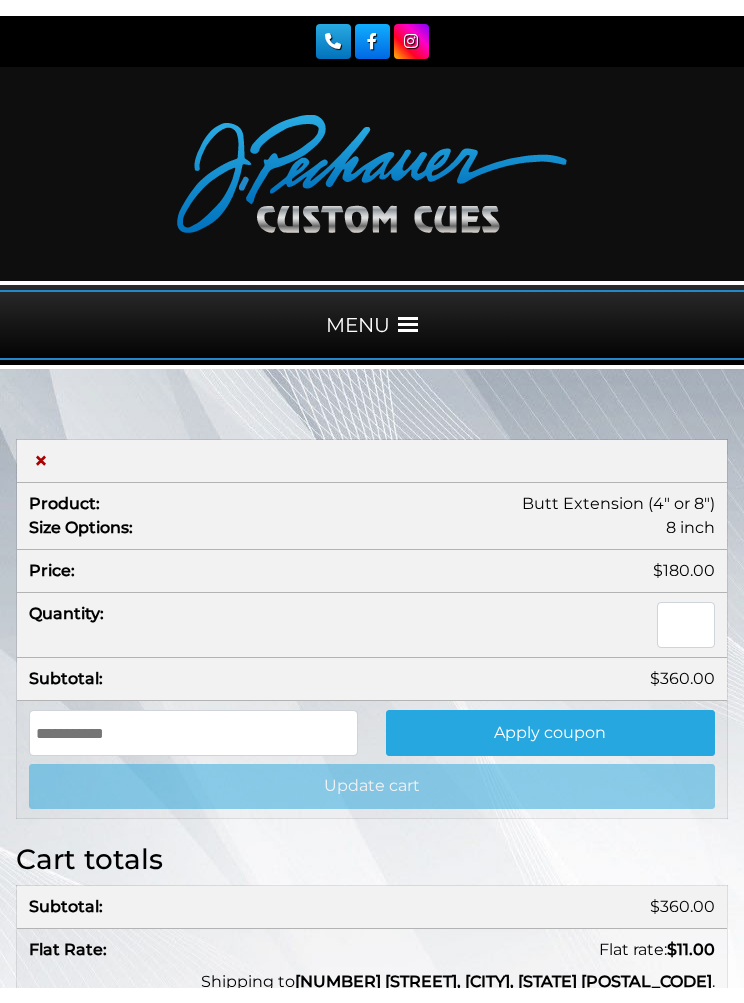 scroll, scrollTop: 0, scrollLeft: 0, axis: both 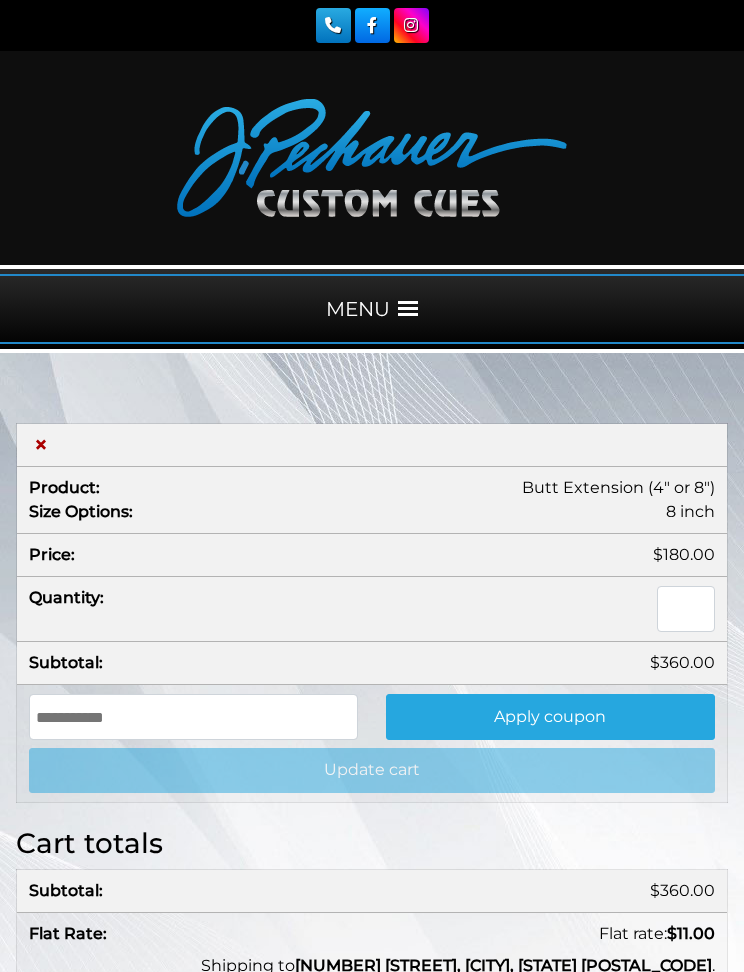 click on "*" at bounding box center [686, 609] 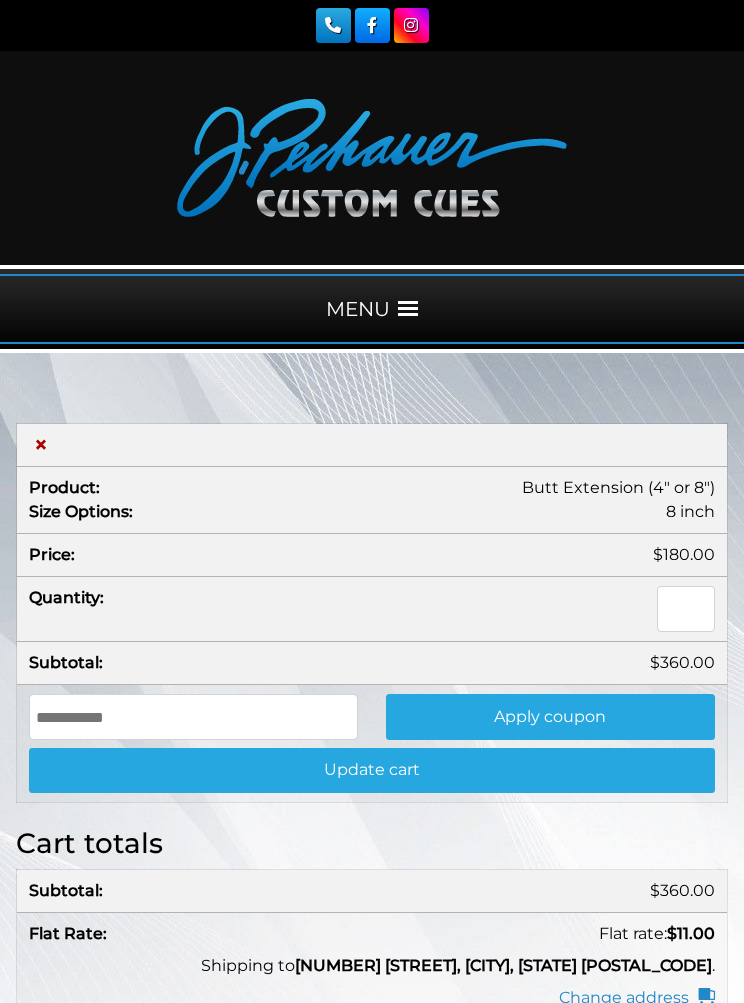 type on "*" 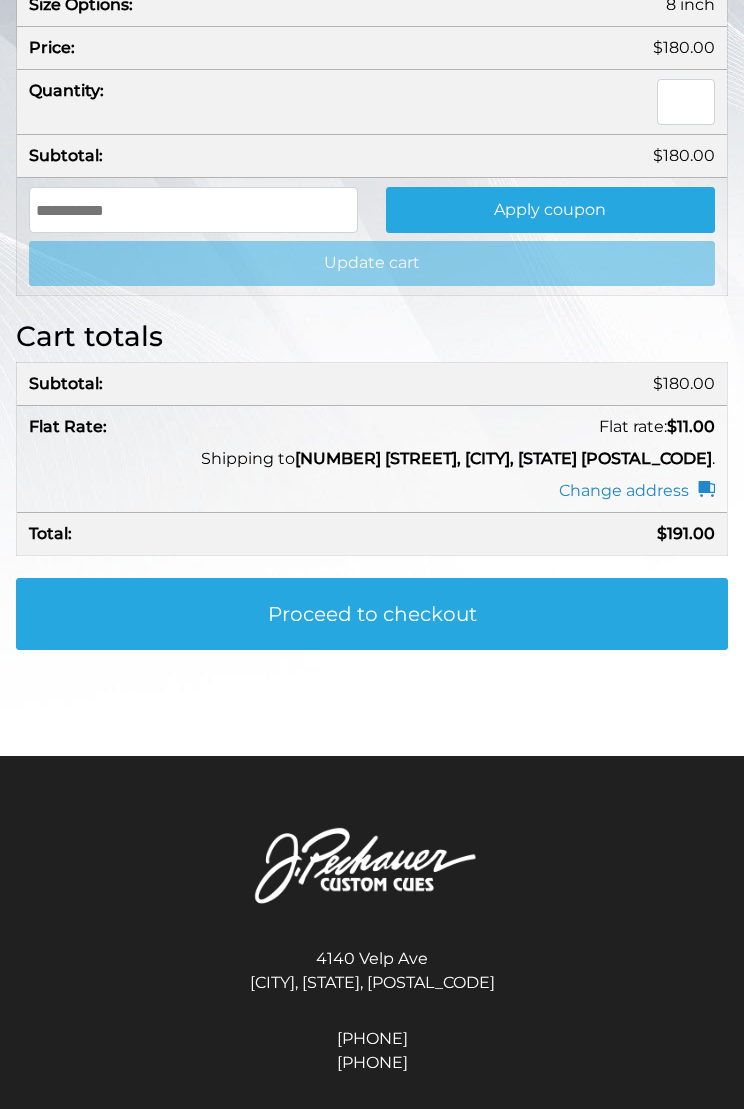 scroll, scrollTop: 597, scrollLeft: 0, axis: vertical 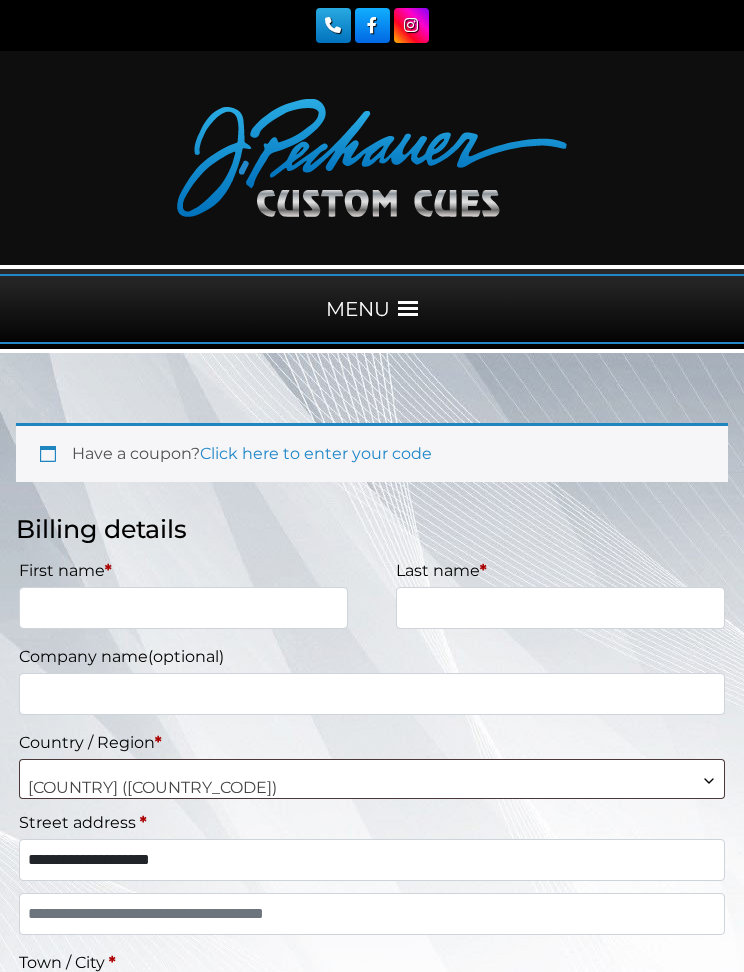 select on "**" 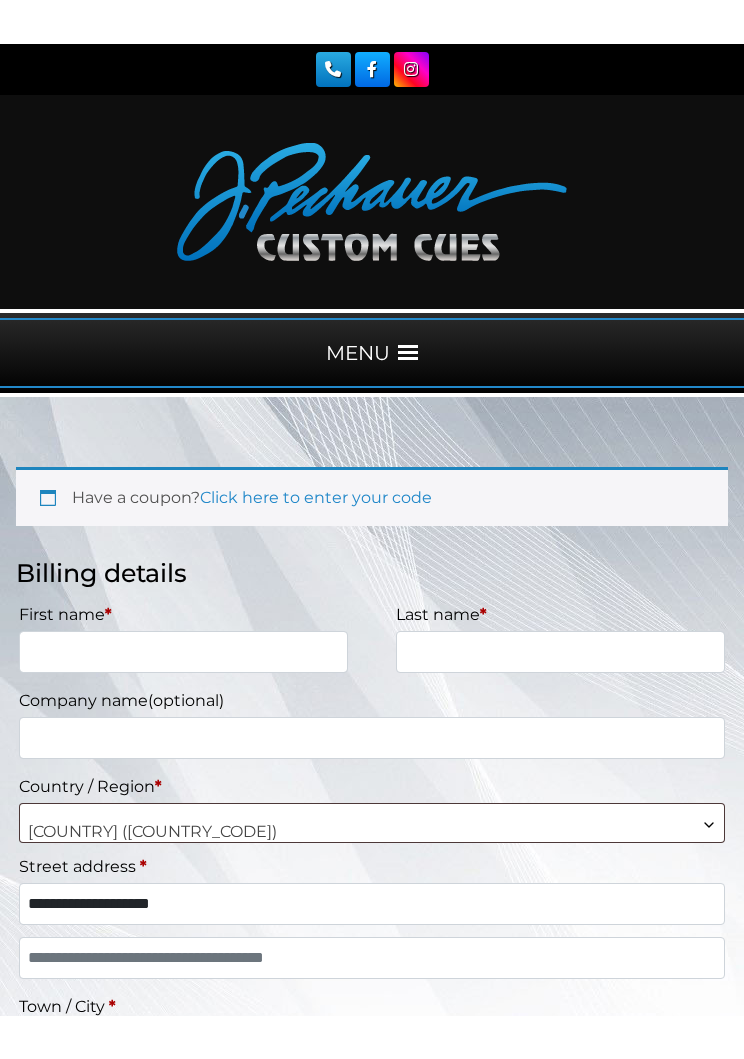 scroll, scrollTop: 0, scrollLeft: 0, axis: both 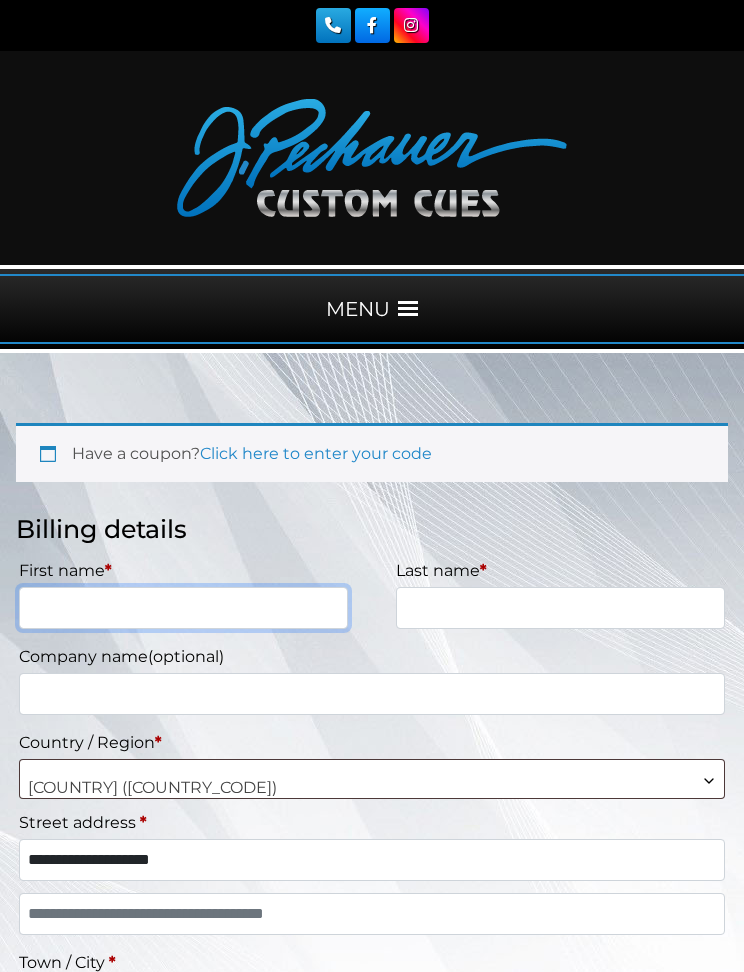 click on "First name  *" at bounding box center [183, 608] 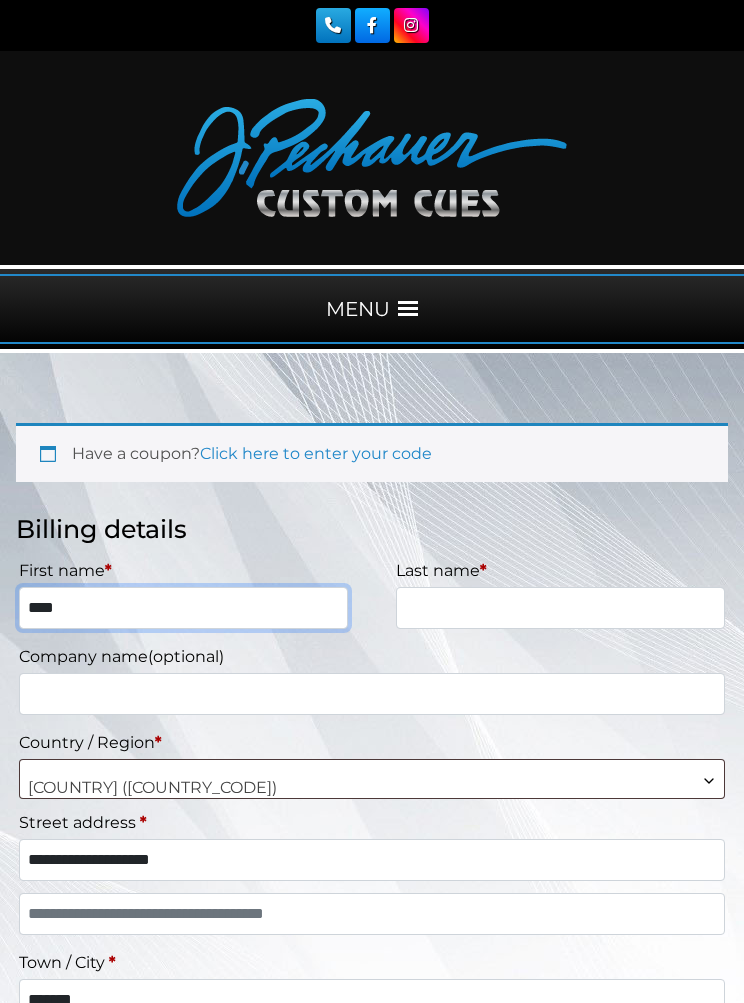 type on "****" 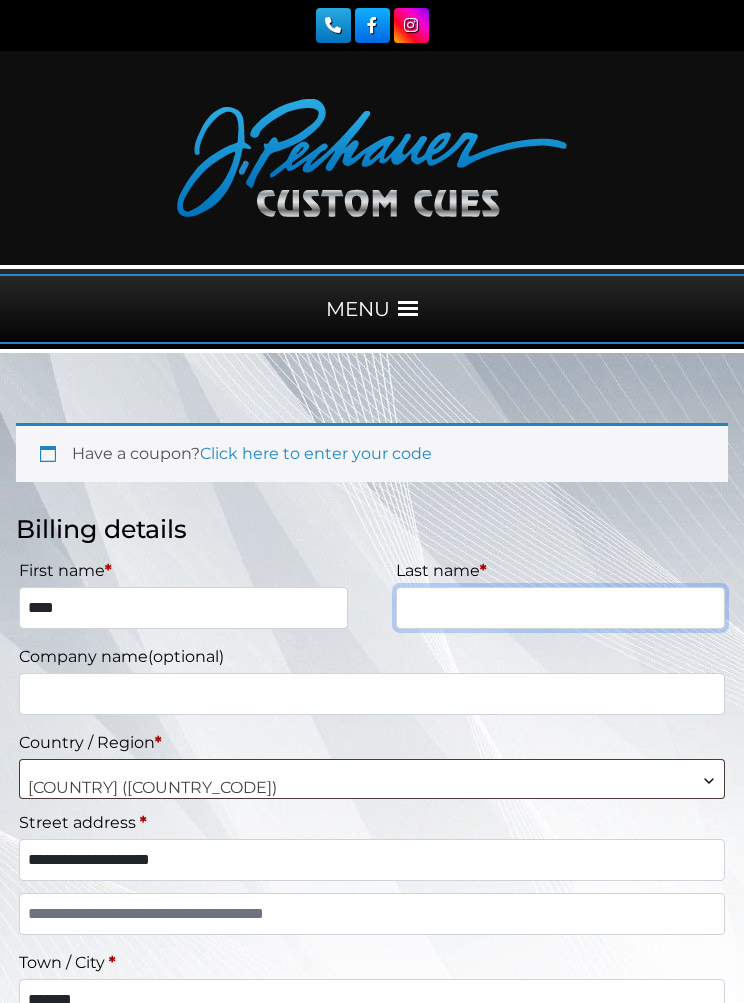 click on "Last name  *" at bounding box center (560, 608) 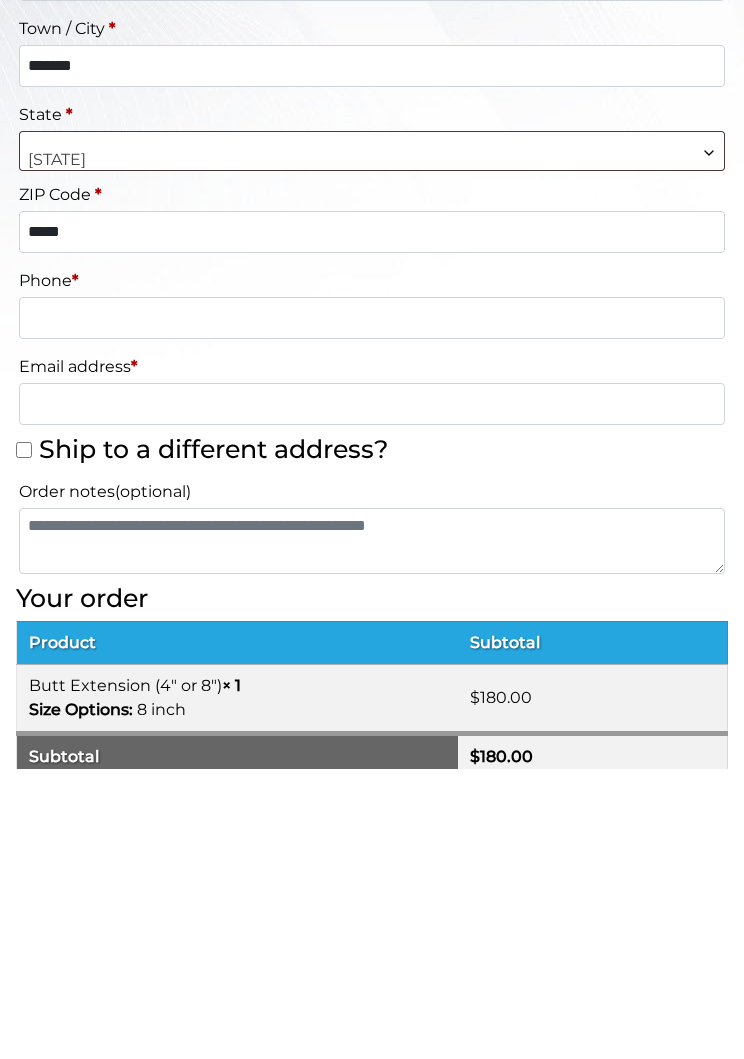 scroll, scrollTop: 657, scrollLeft: 0, axis: vertical 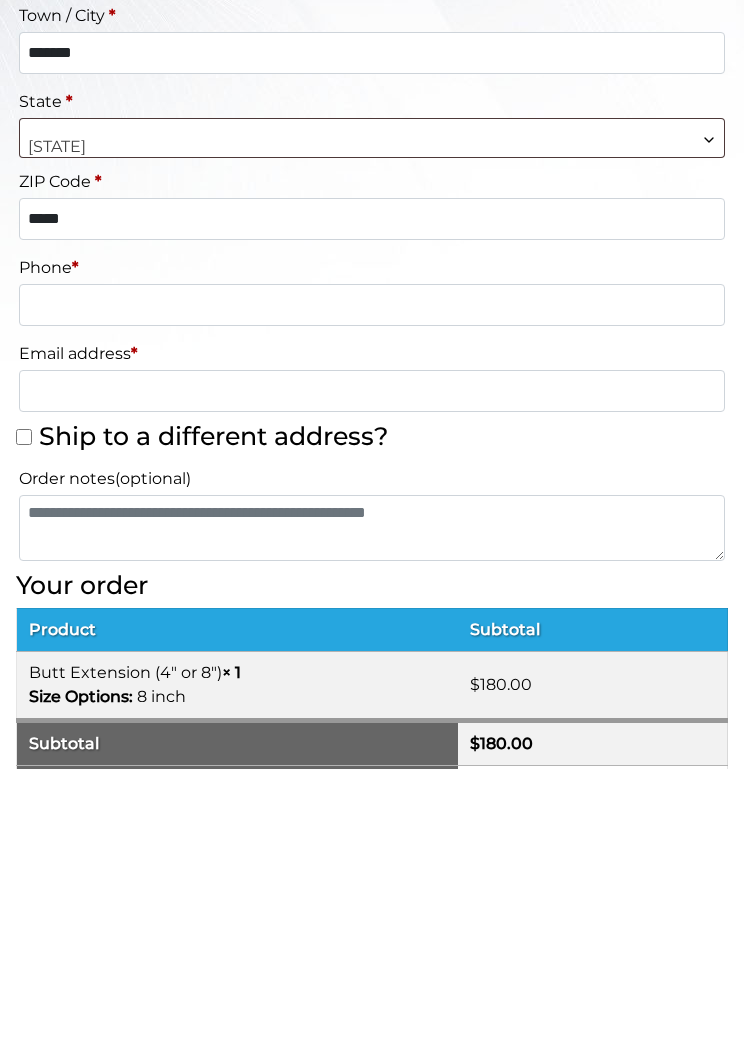 type on "*******" 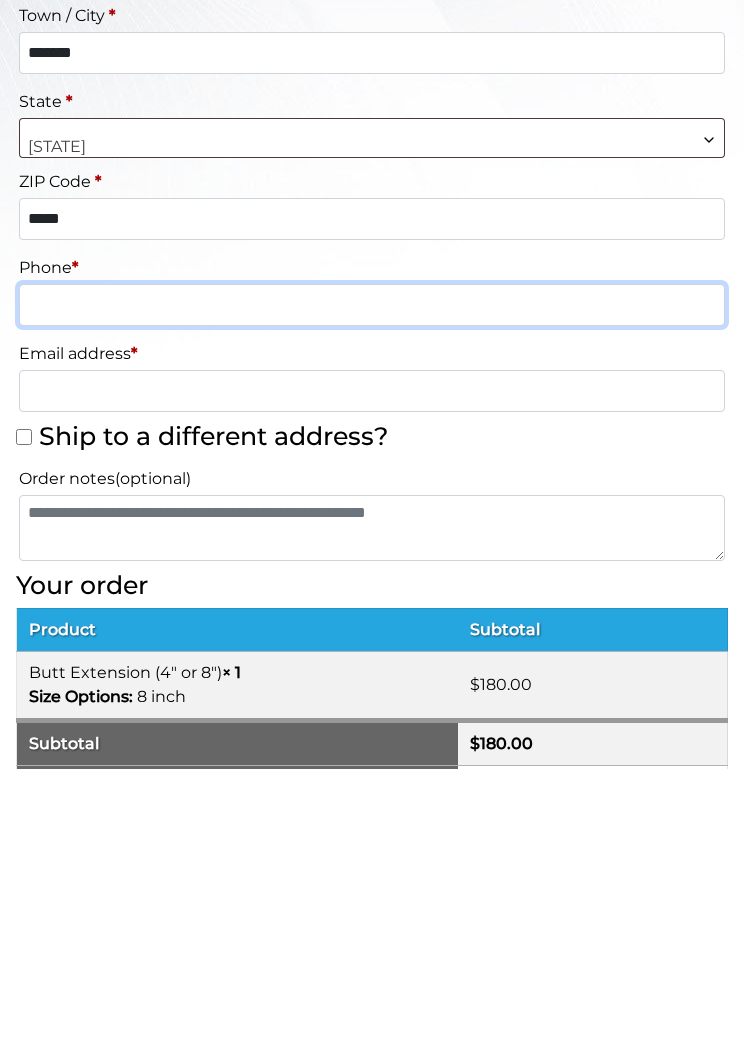 click on "Phone  *" at bounding box center [372, 595] 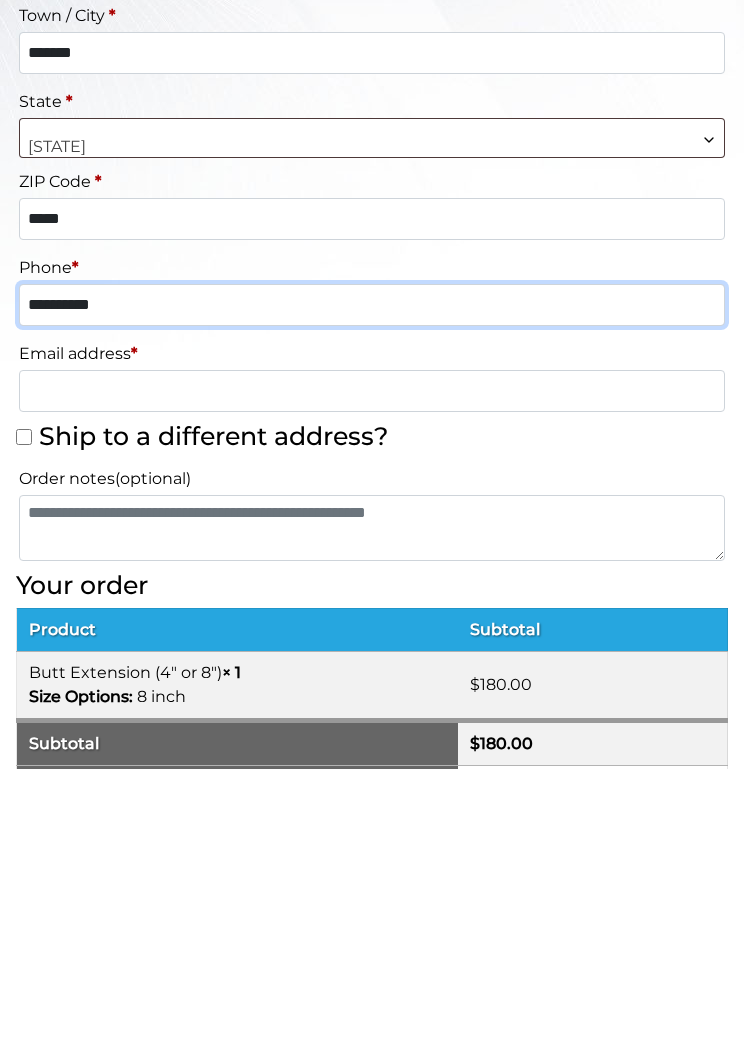type on "**********" 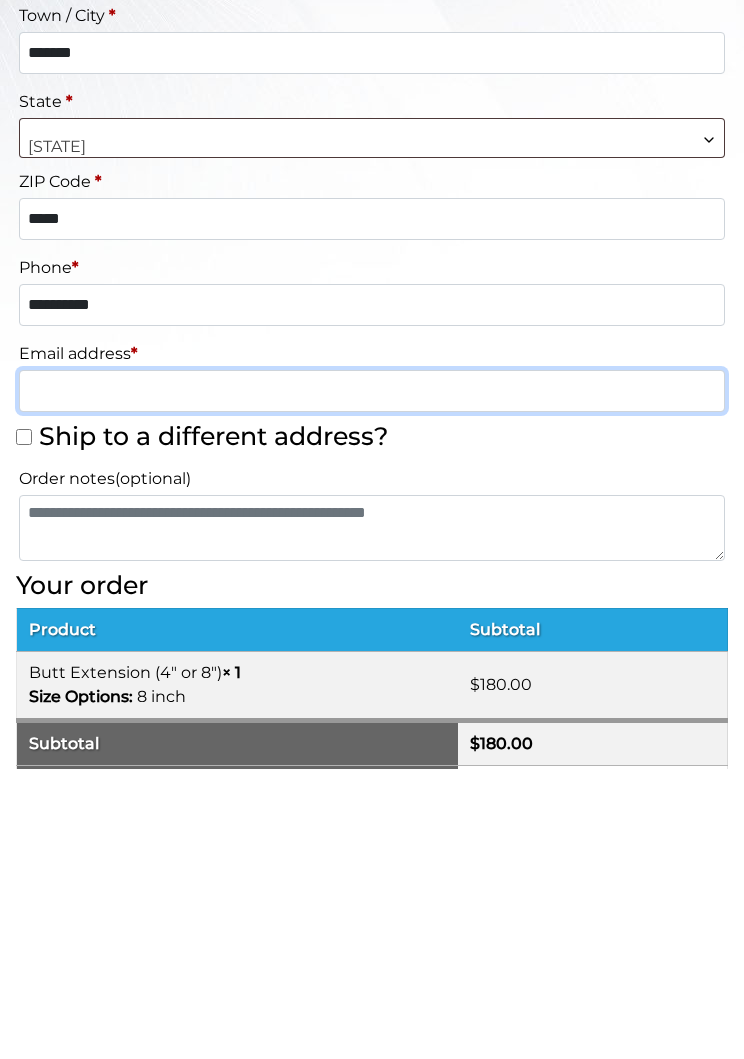 click on "Email address  *" at bounding box center [372, 681] 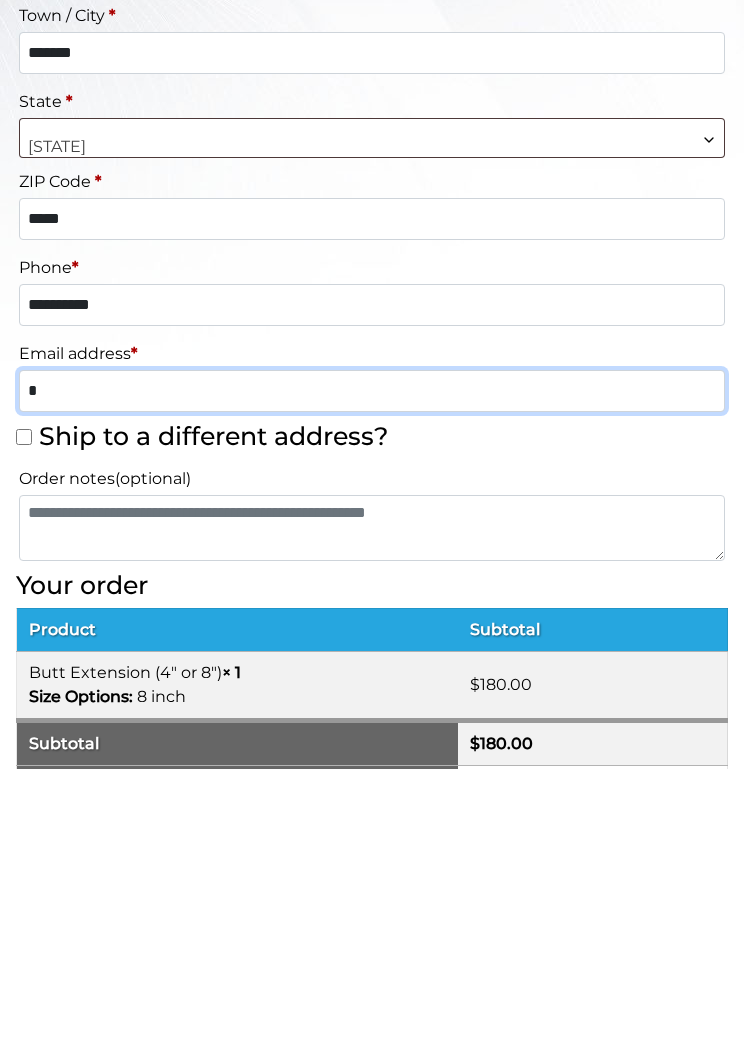 type on "**" 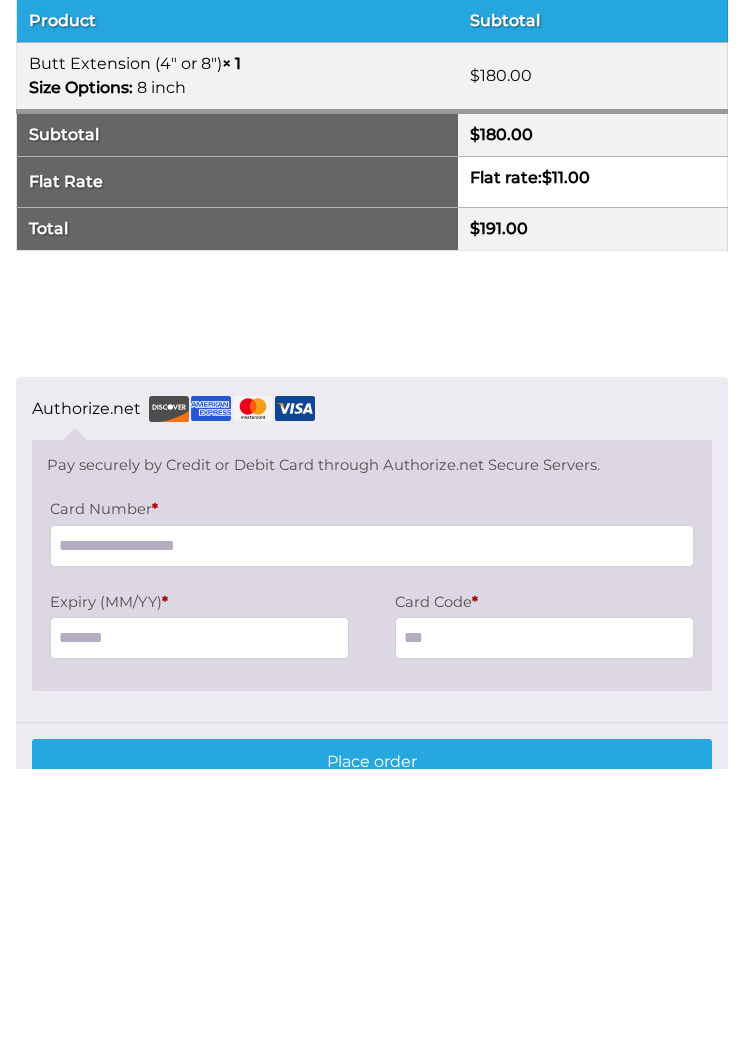 scroll, scrollTop: 1269, scrollLeft: 0, axis: vertical 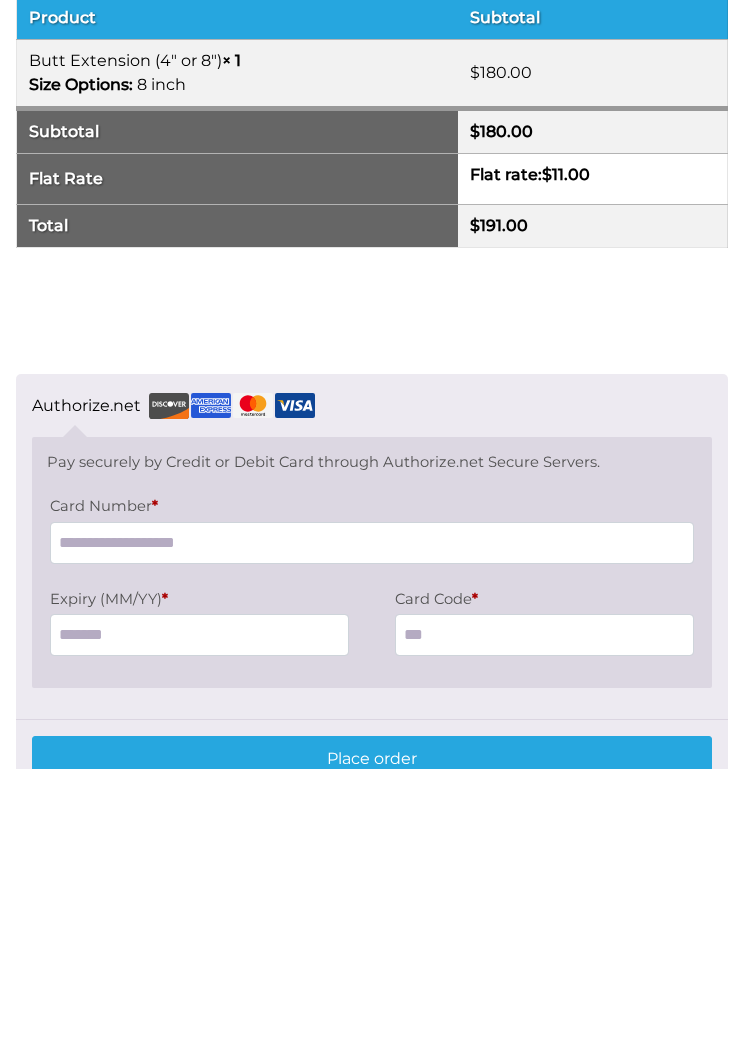 type on "**********" 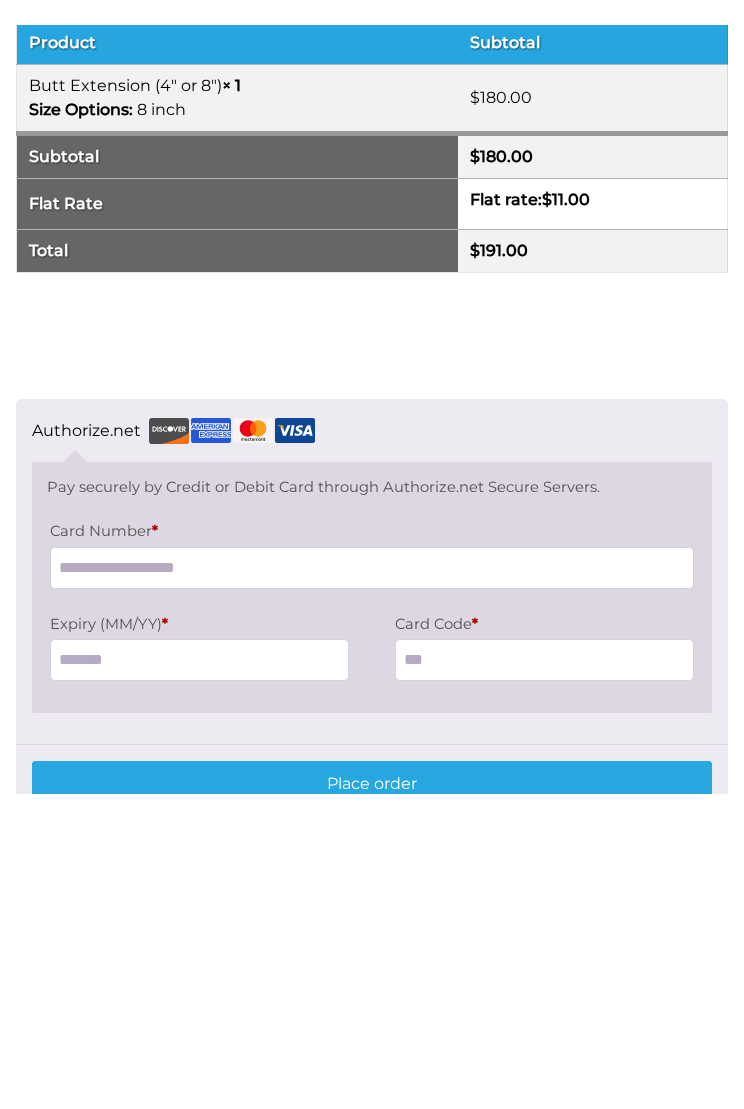 scroll, scrollTop: 1560, scrollLeft: 0, axis: vertical 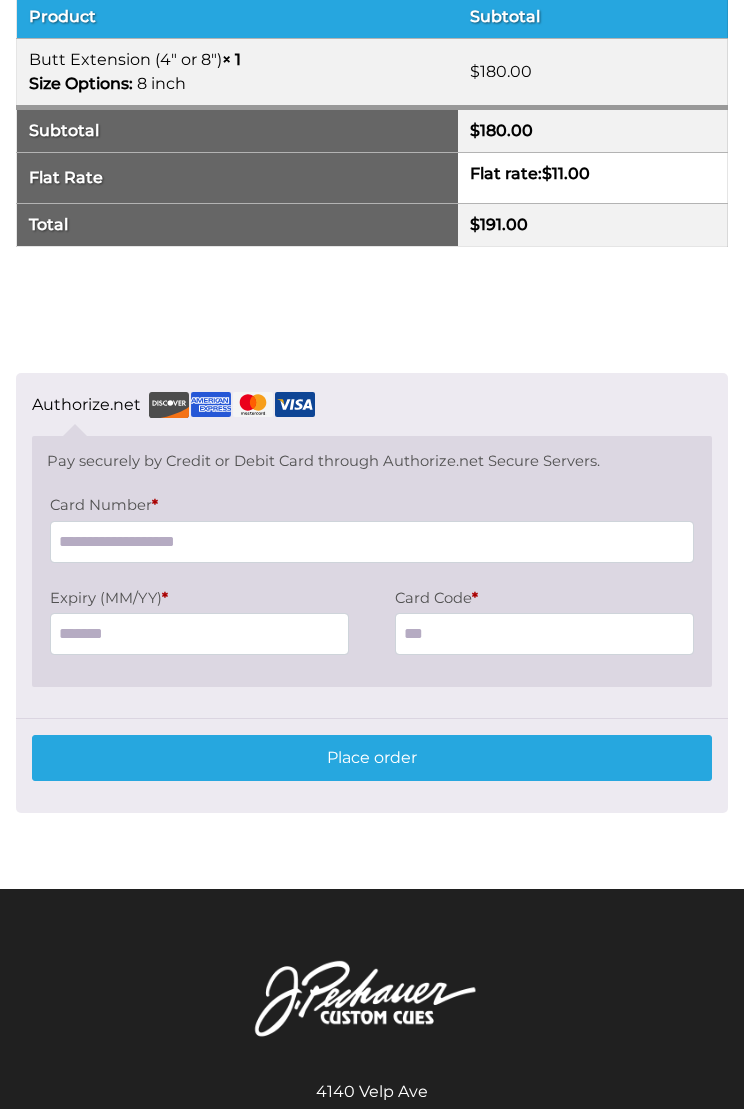 click on "Card Number  *" at bounding box center [372, 542] 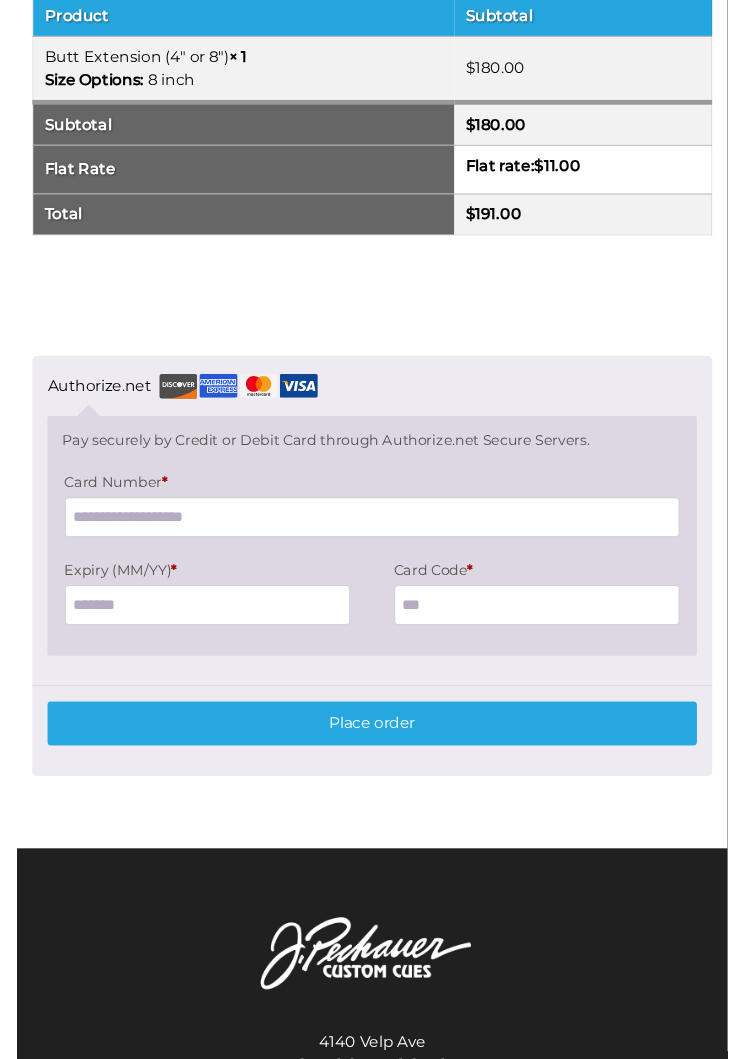 scroll, scrollTop: 1559, scrollLeft: 0, axis: vertical 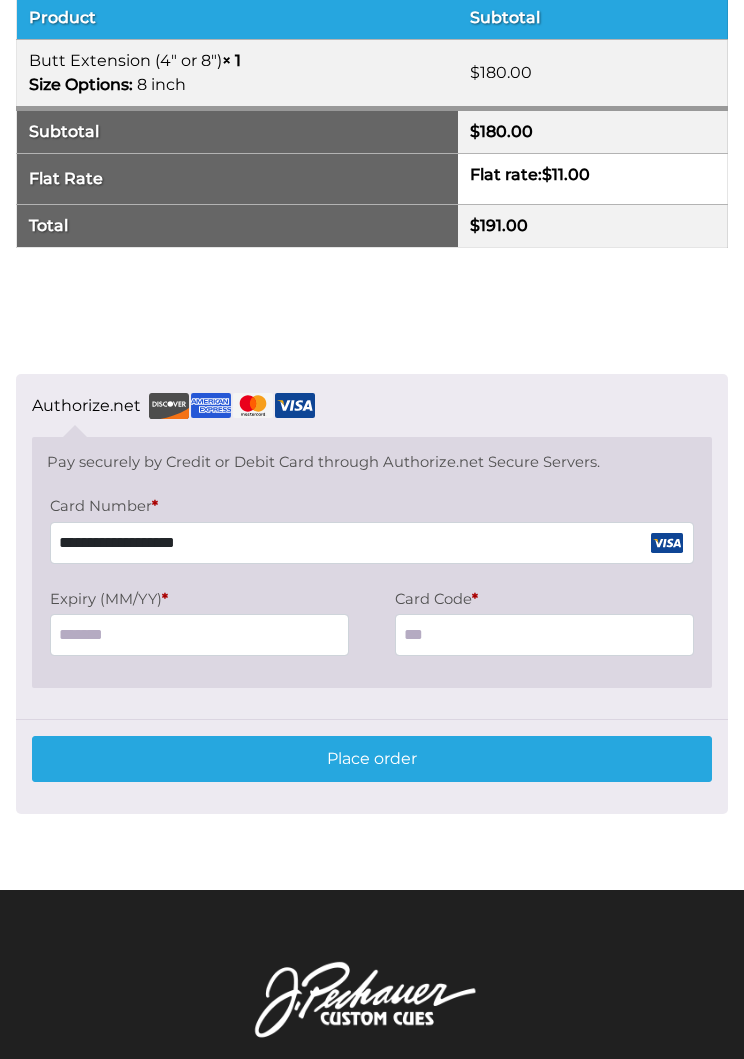 type on "**********" 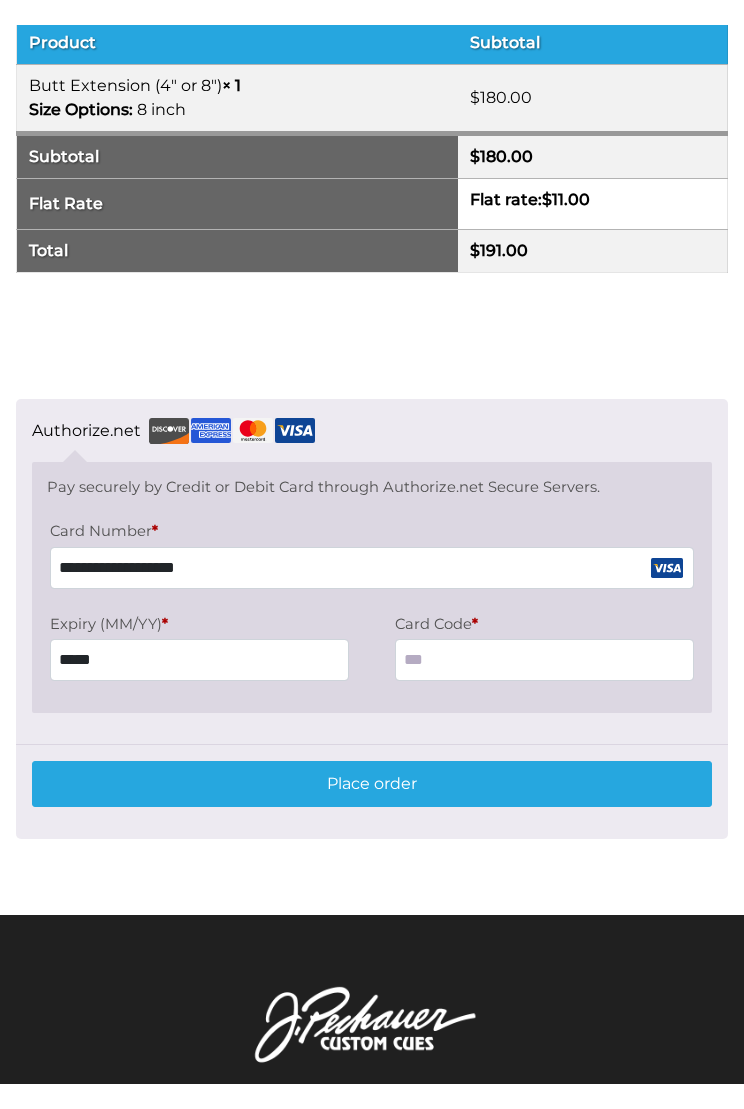 scroll, scrollTop: 1560, scrollLeft: 0, axis: vertical 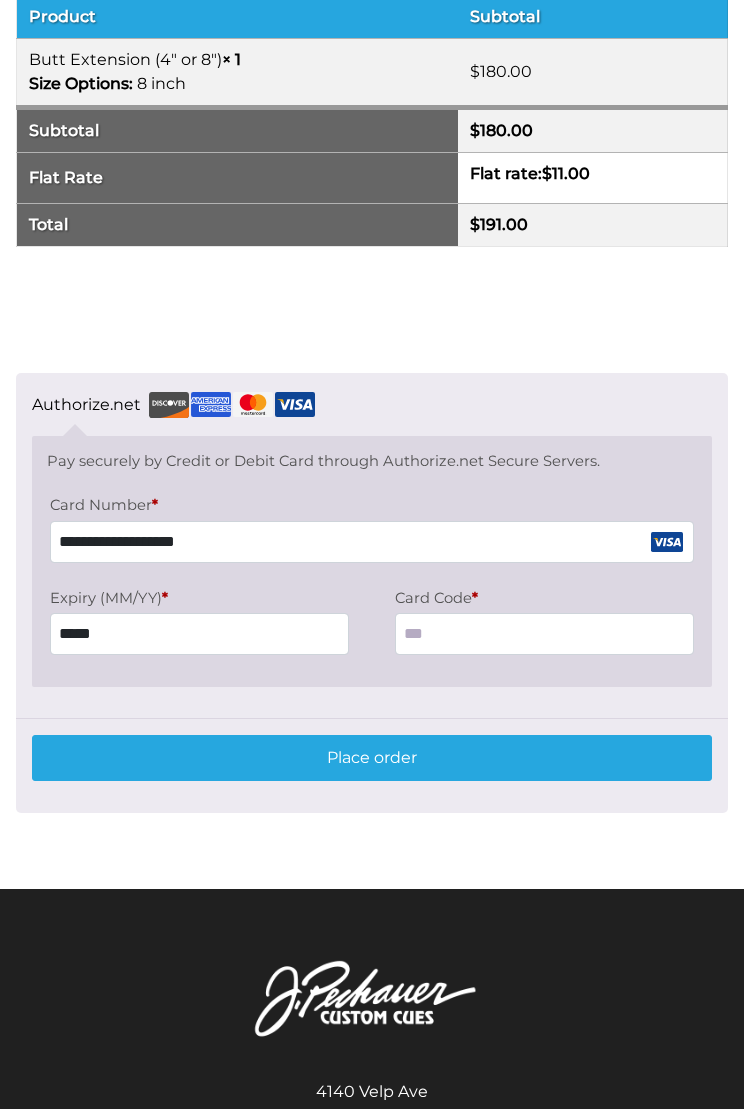 click on "**********" at bounding box center [372, -159] 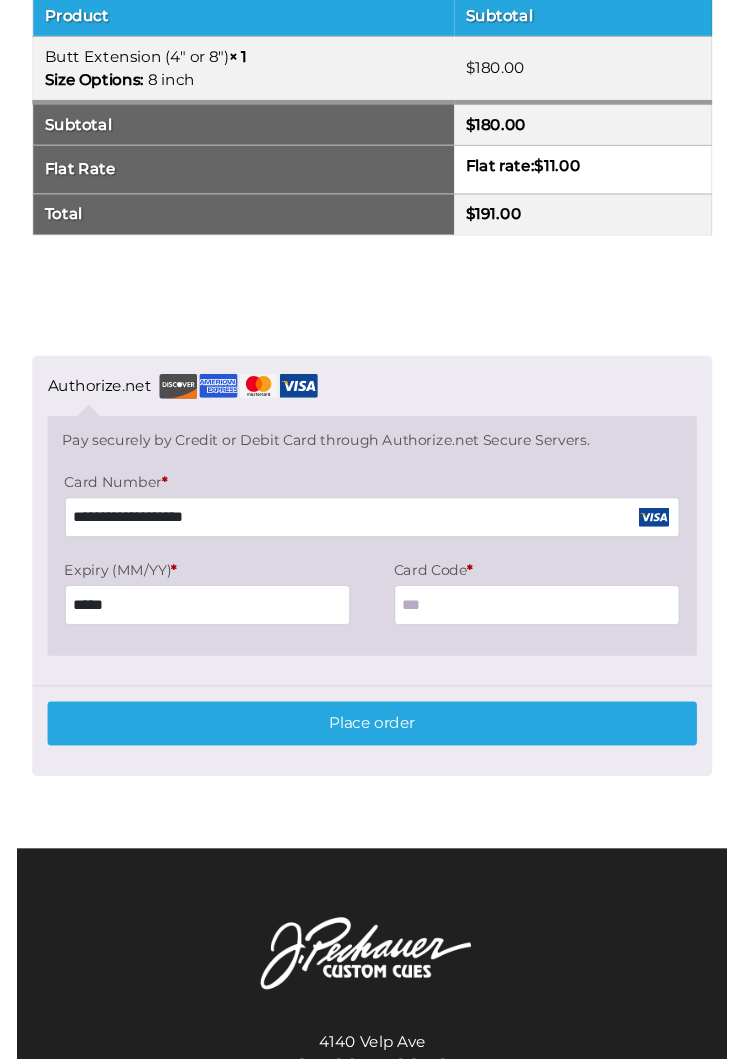 scroll, scrollTop: 1559, scrollLeft: 0, axis: vertical 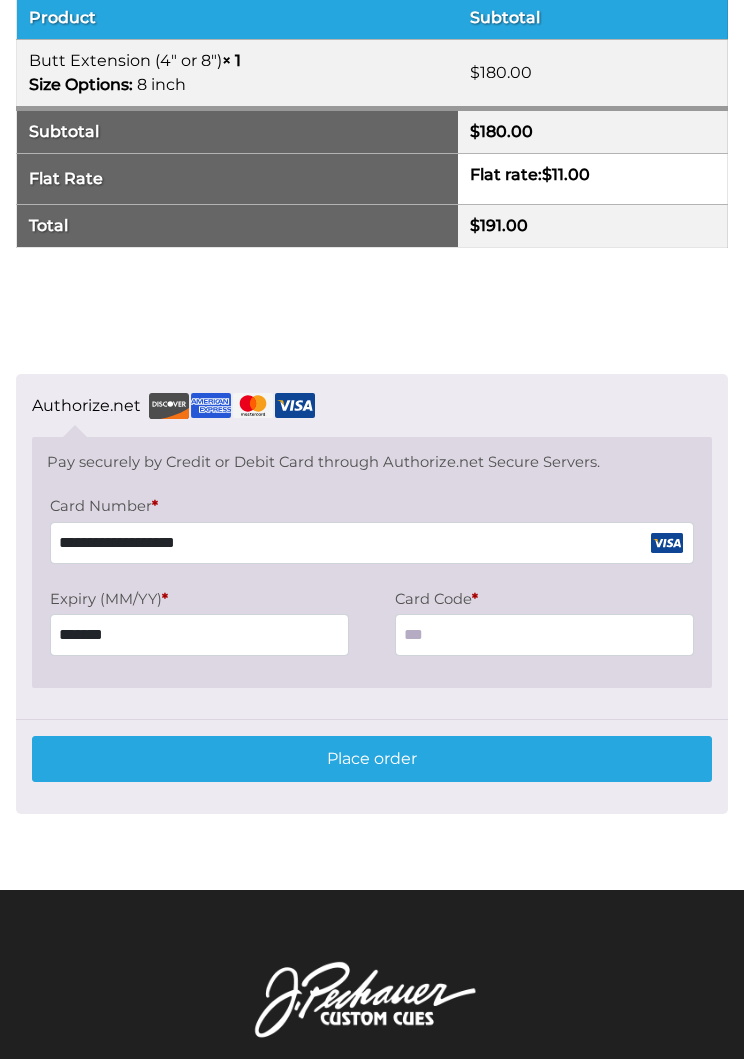 type on "*******" 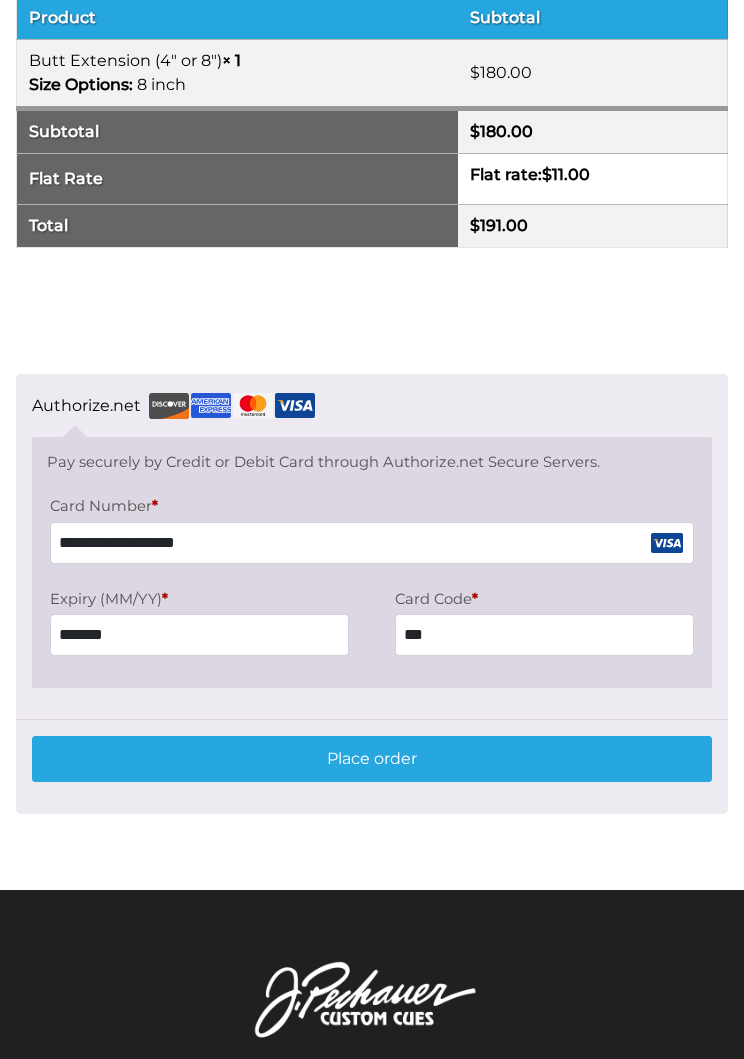 type on "***" 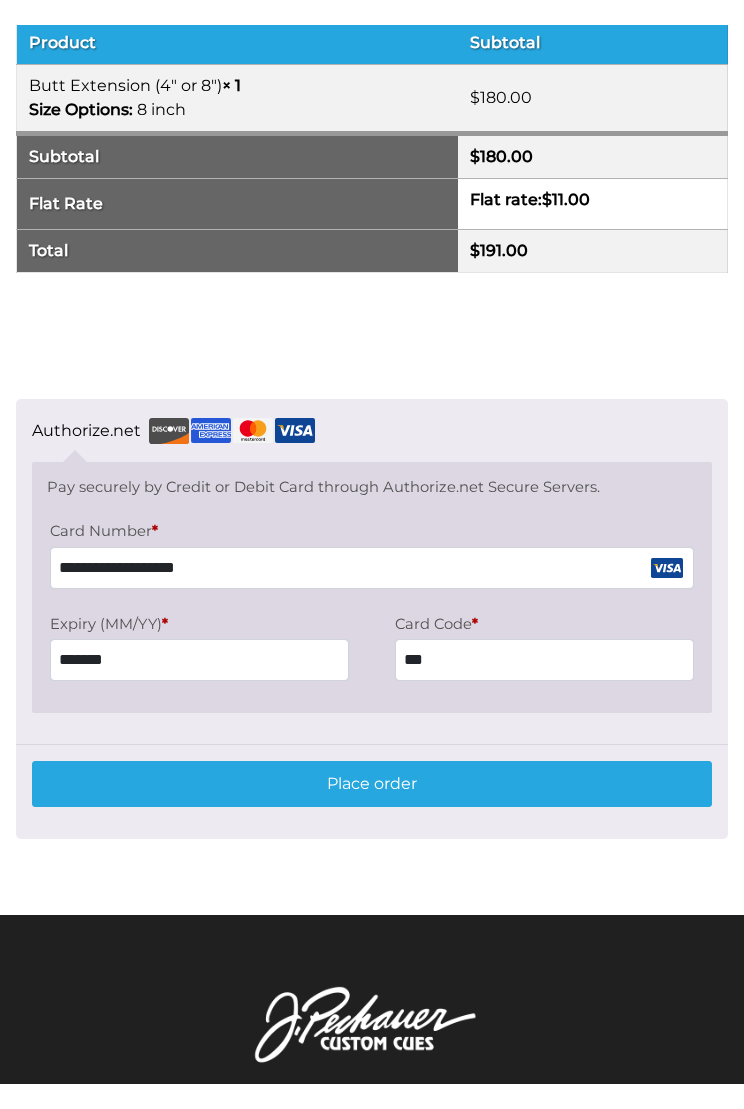scroll, scrollTop: 1560, scrollLeft: 0, axis: vertical 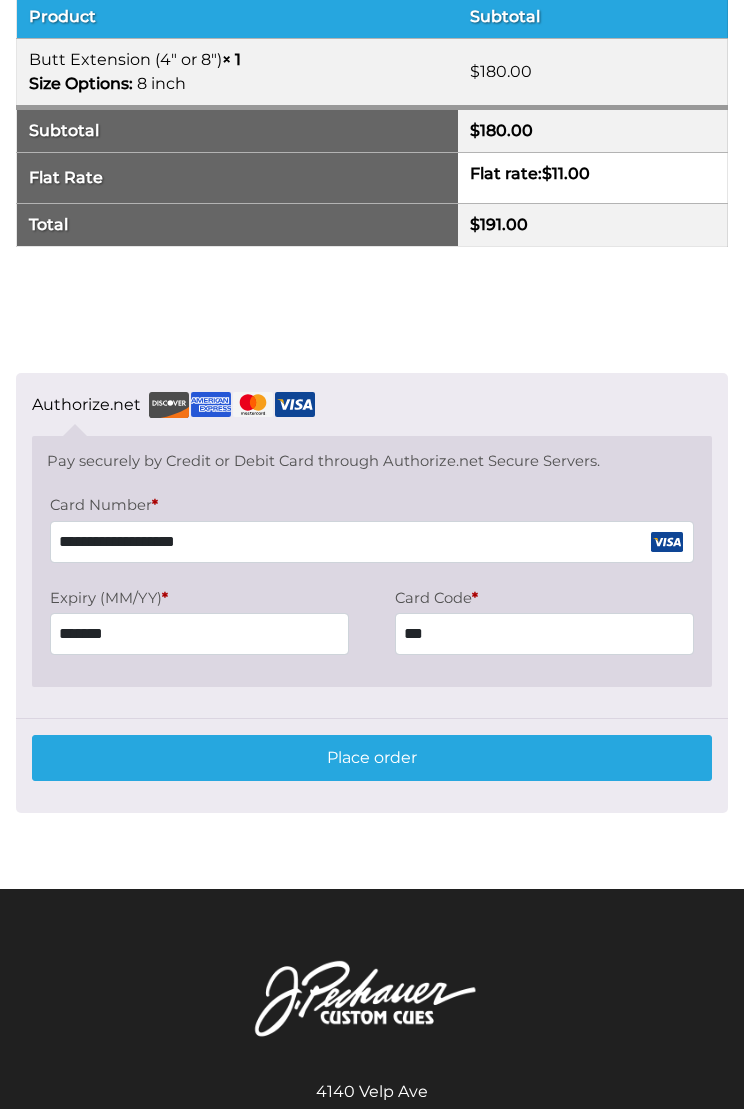 click on "Place order" at bounding box center (372, 758) 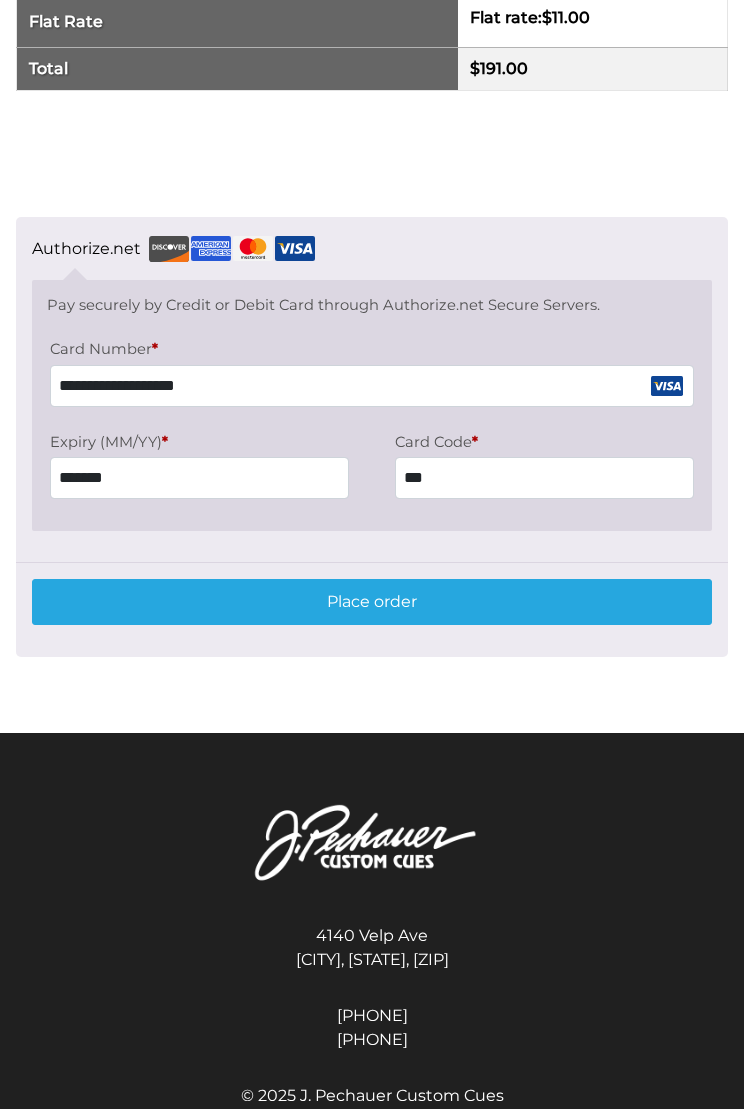 scroll, scrollTop: 1833, scrollLeft: 0, axis: vertical 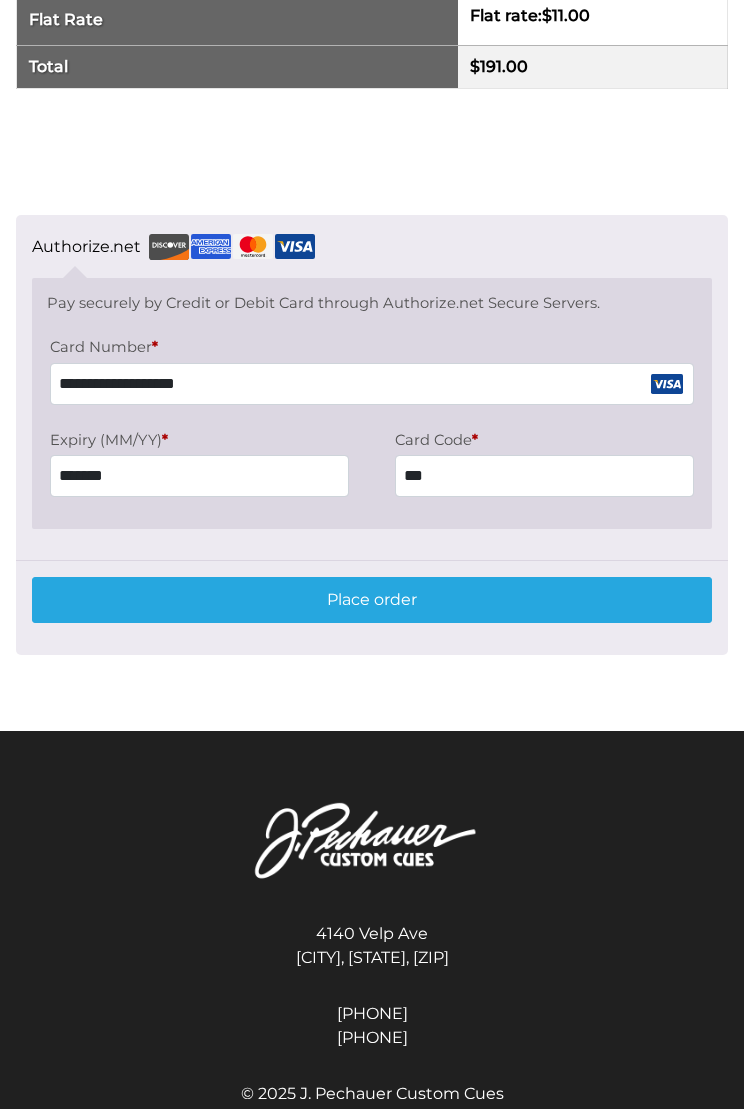 click on "**********" at bounding box center [372, 384] 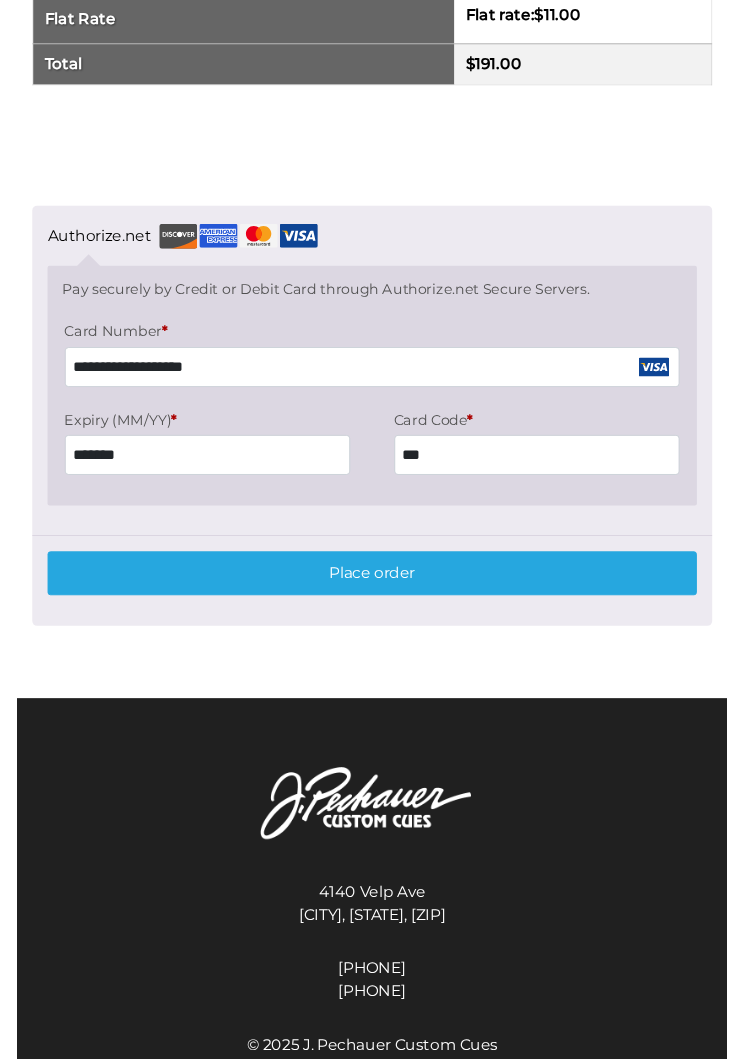 scroll, scrollTop: 1832, scrollLeft: 0, axis: vertical 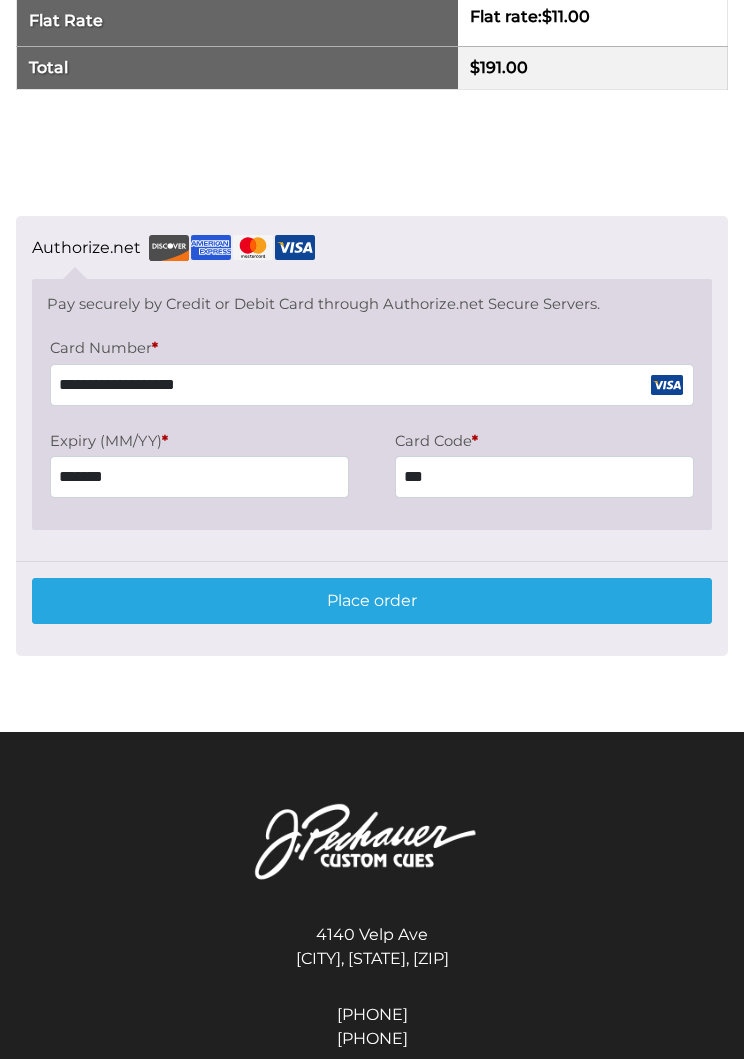 type on "**********" 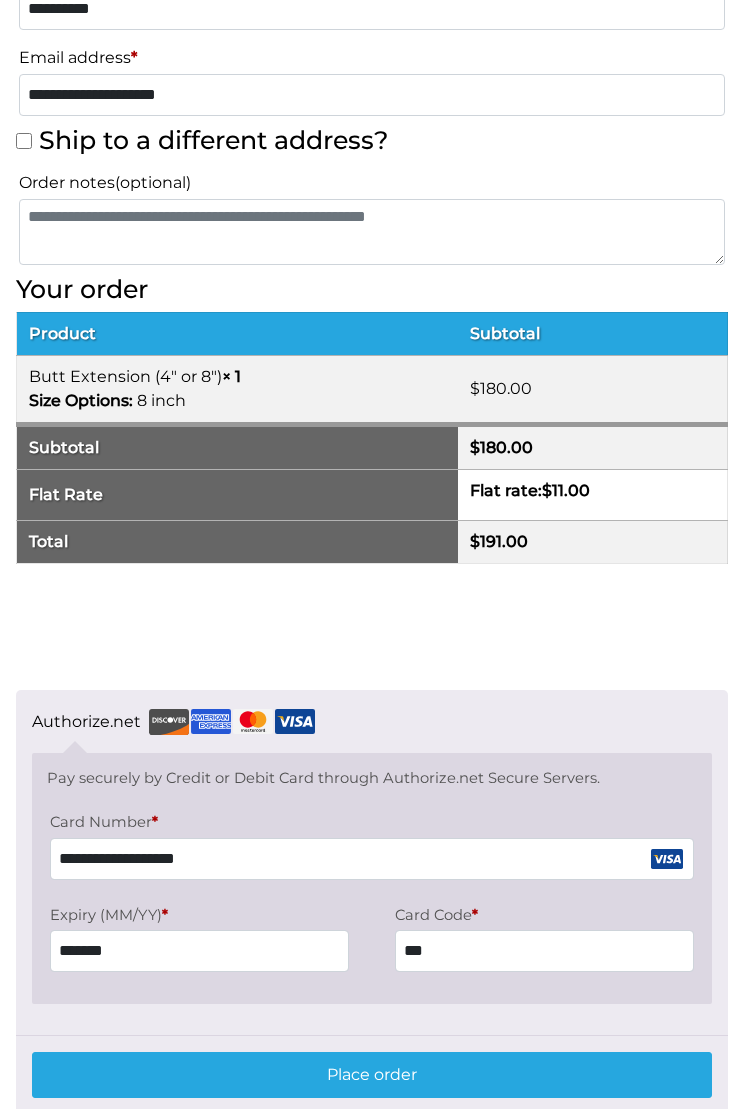 scroll, scrollTop: 1358, scrollLeft: 0, axis: vertical 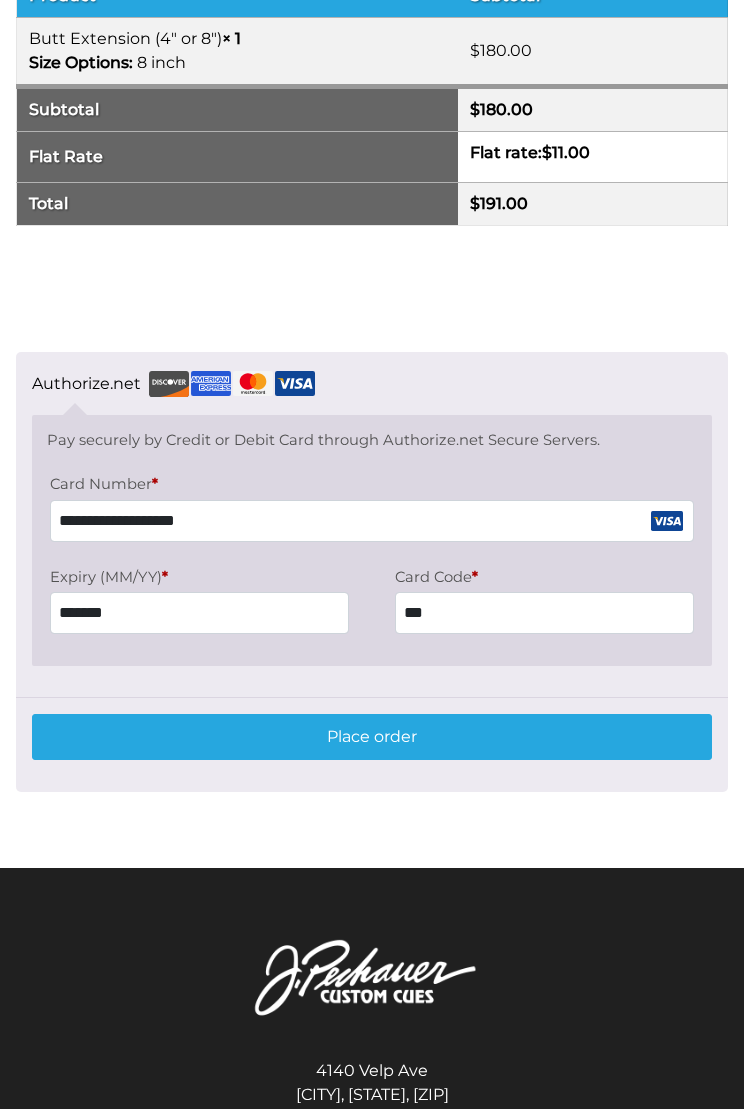 click on "Place order" at bounding box center (372, 737) 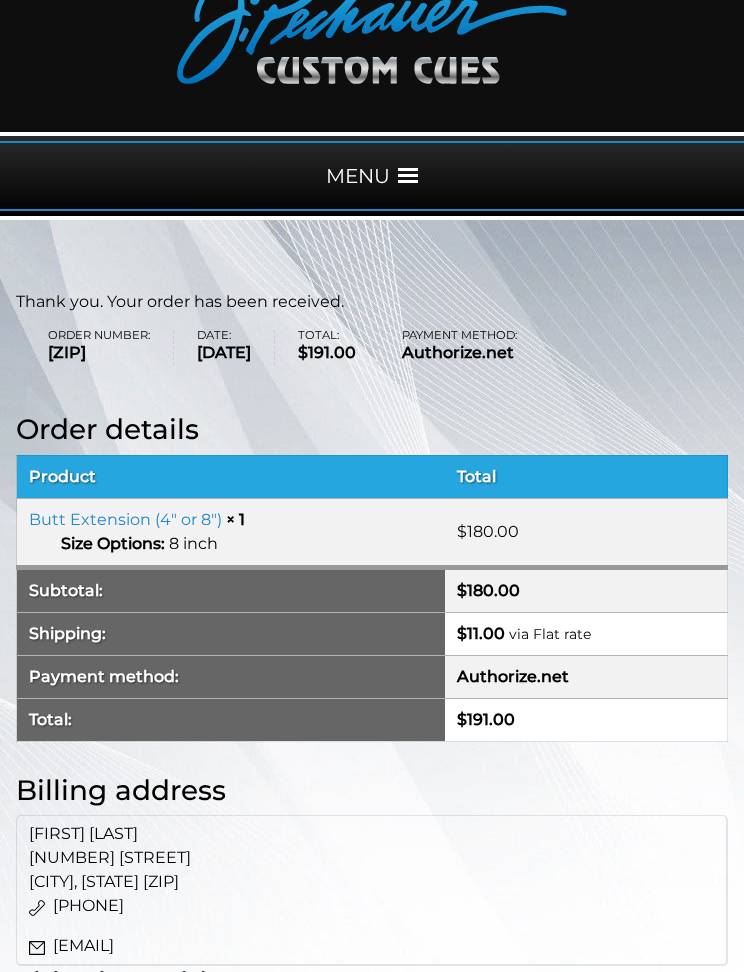 scroll, scrollTop: 131, scrollLeft: 0, axis: vertical 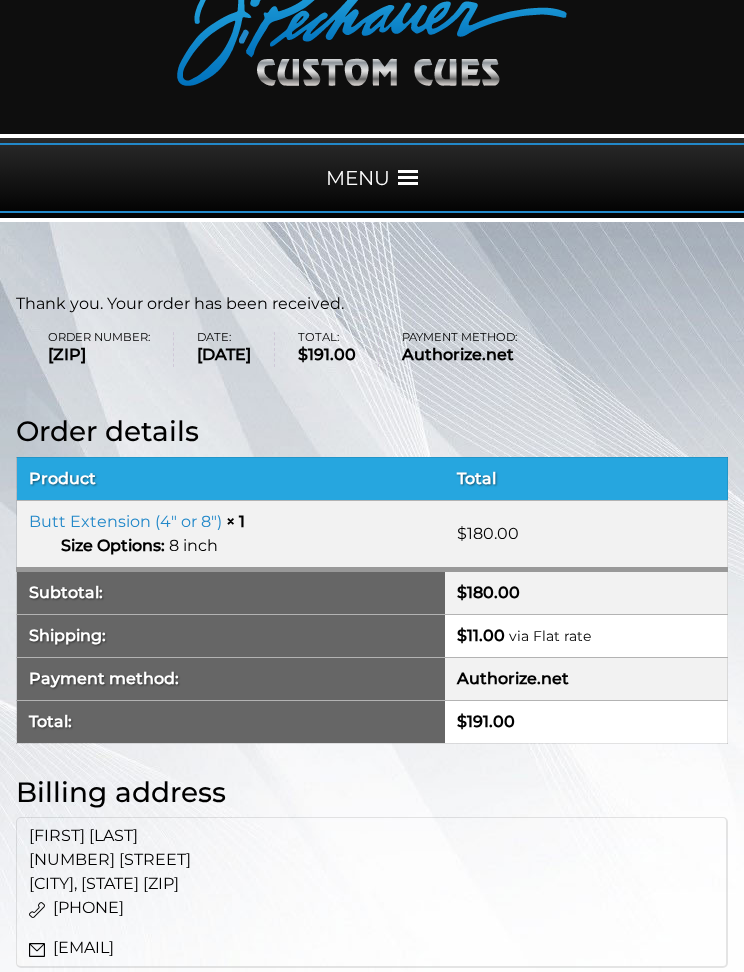click at bounding box center [408, 178] 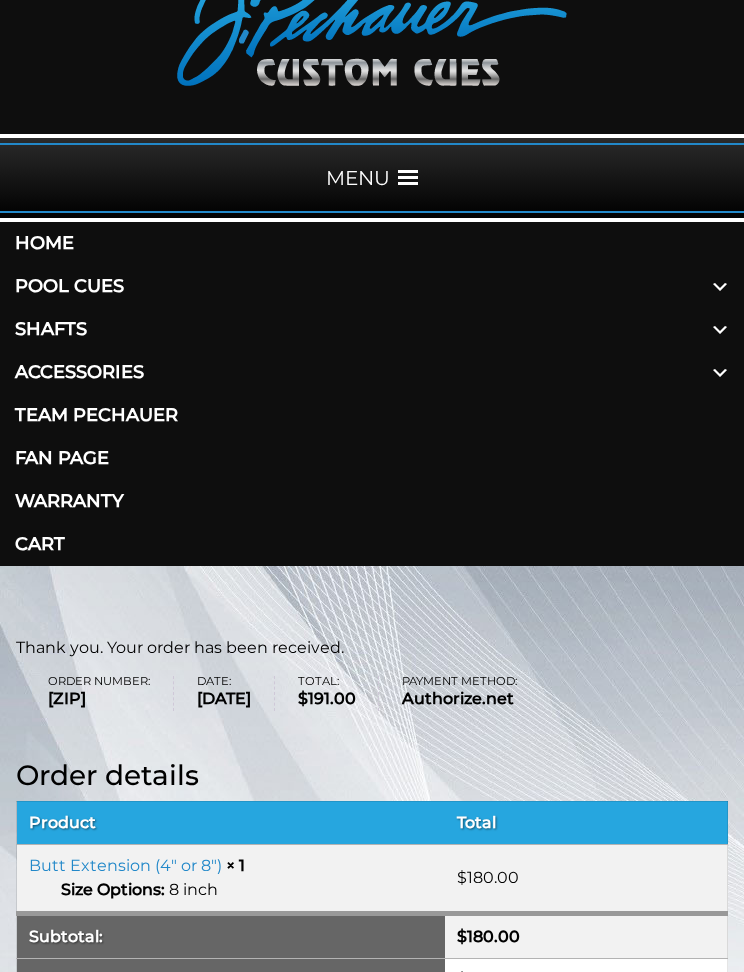click on "Accessories" at bounding box center [372, 372] 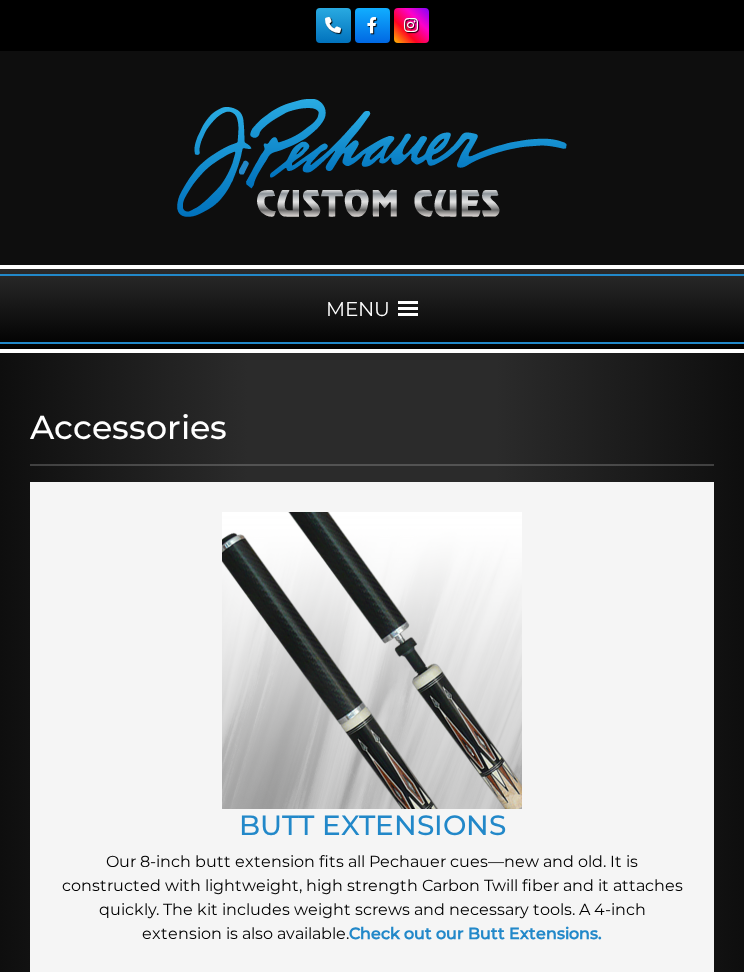 scroll, scrollTop: 0, scrollLeft: 0, axis: both 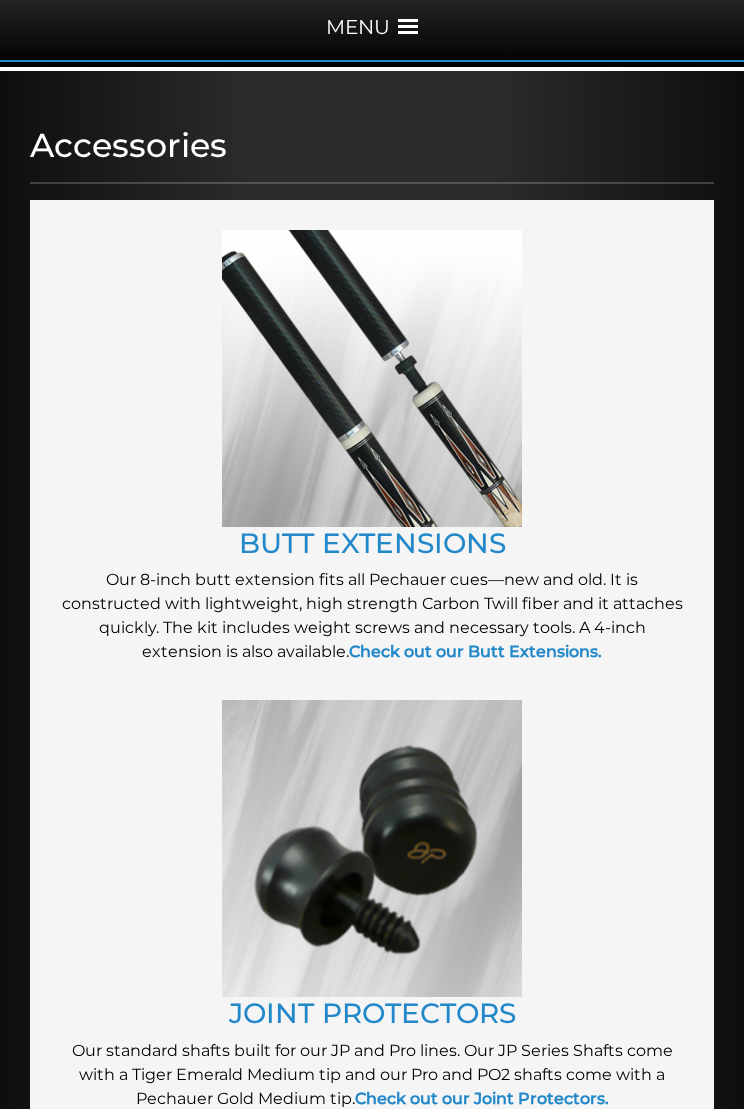 click on "BUTT EXTENSIONS" at bounding box center (372, 544) 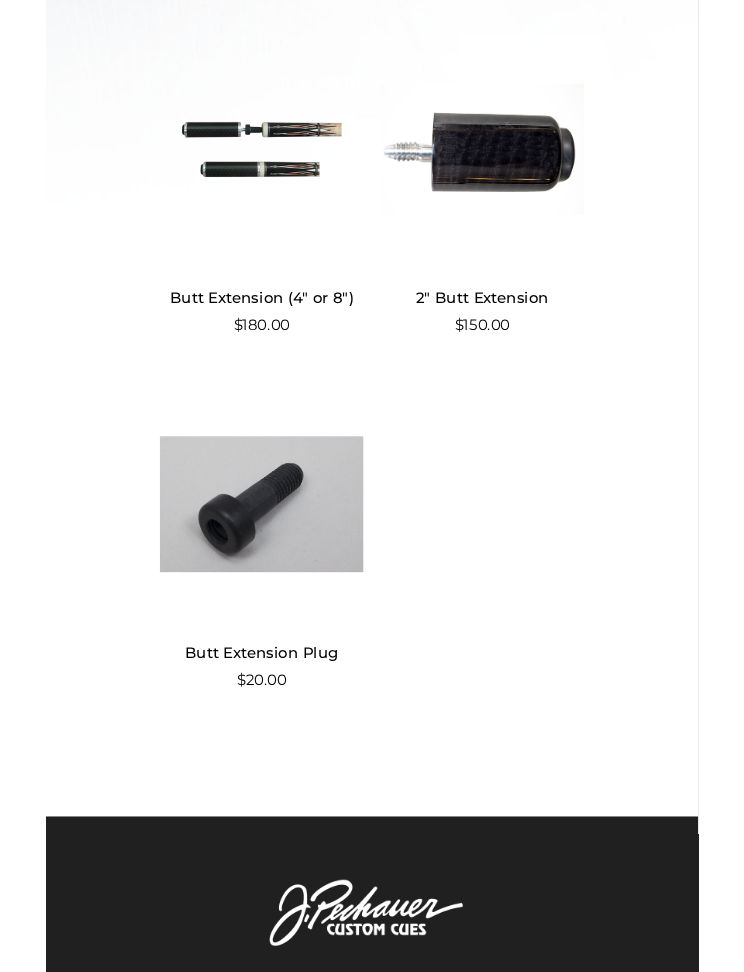 scroll, scrollTop: 1067, scrollLeft: 0, axis: vertical 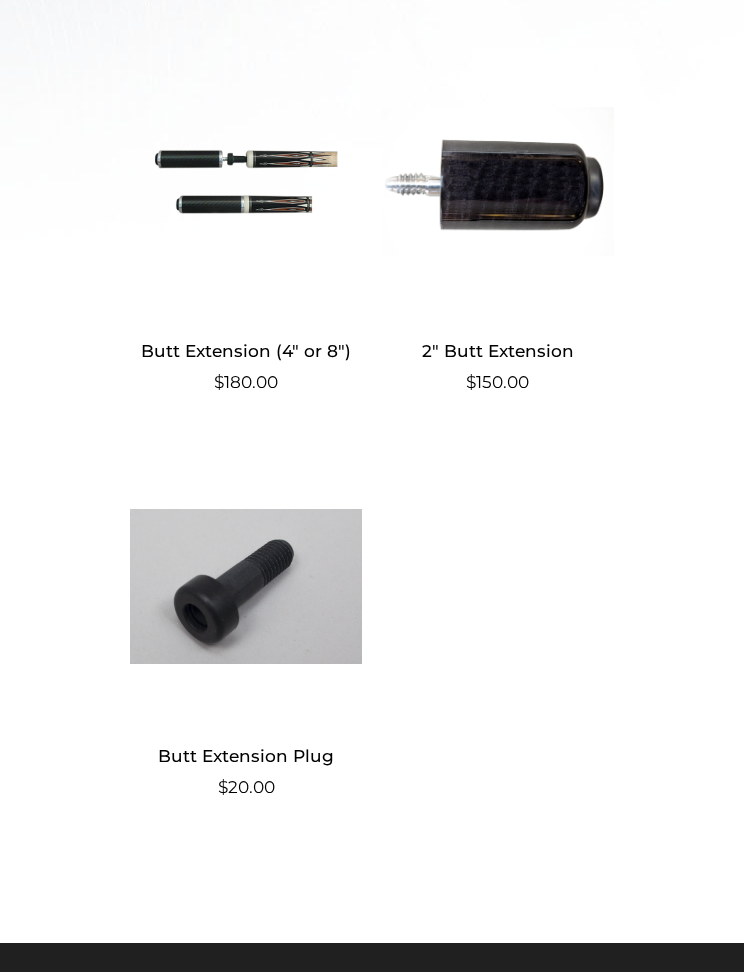click at bounding box center [246, 182] 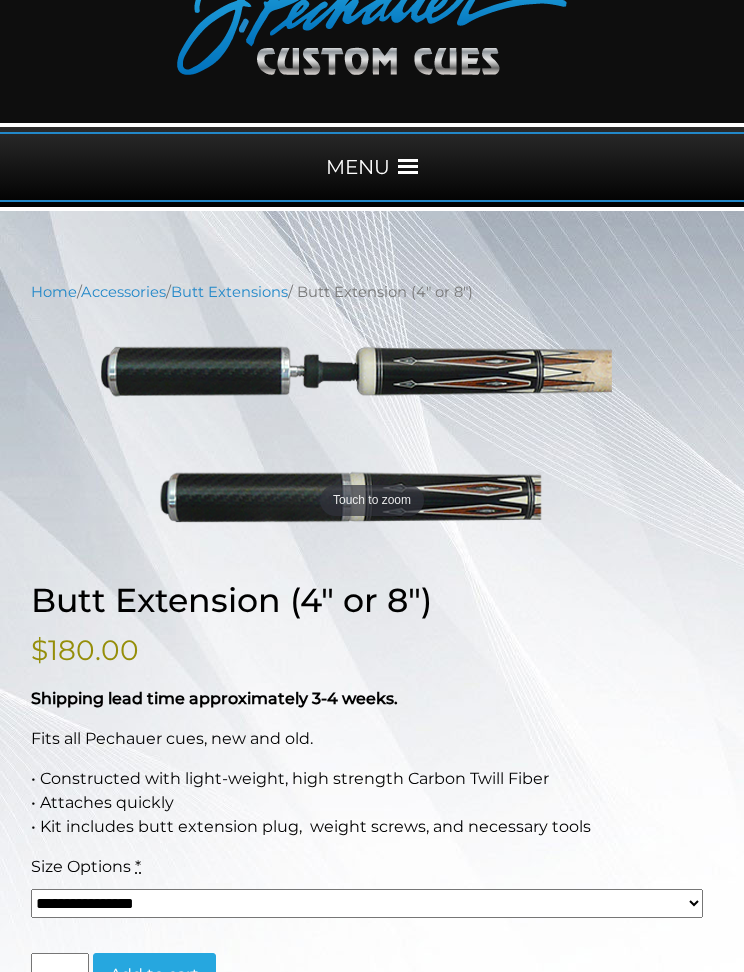 scroll, scrollTop: 95, scrollLeft: 0, axis: vertical 